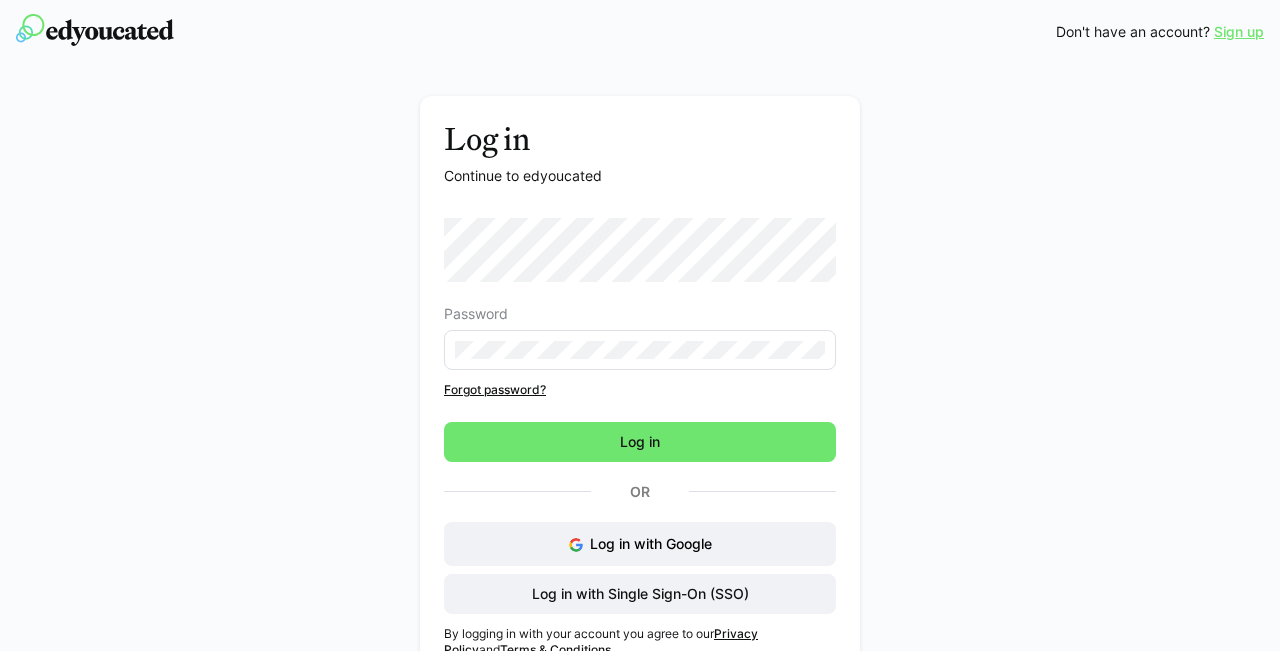 scroll, scrollTop: 0, scrollLeft: 0, axis: both 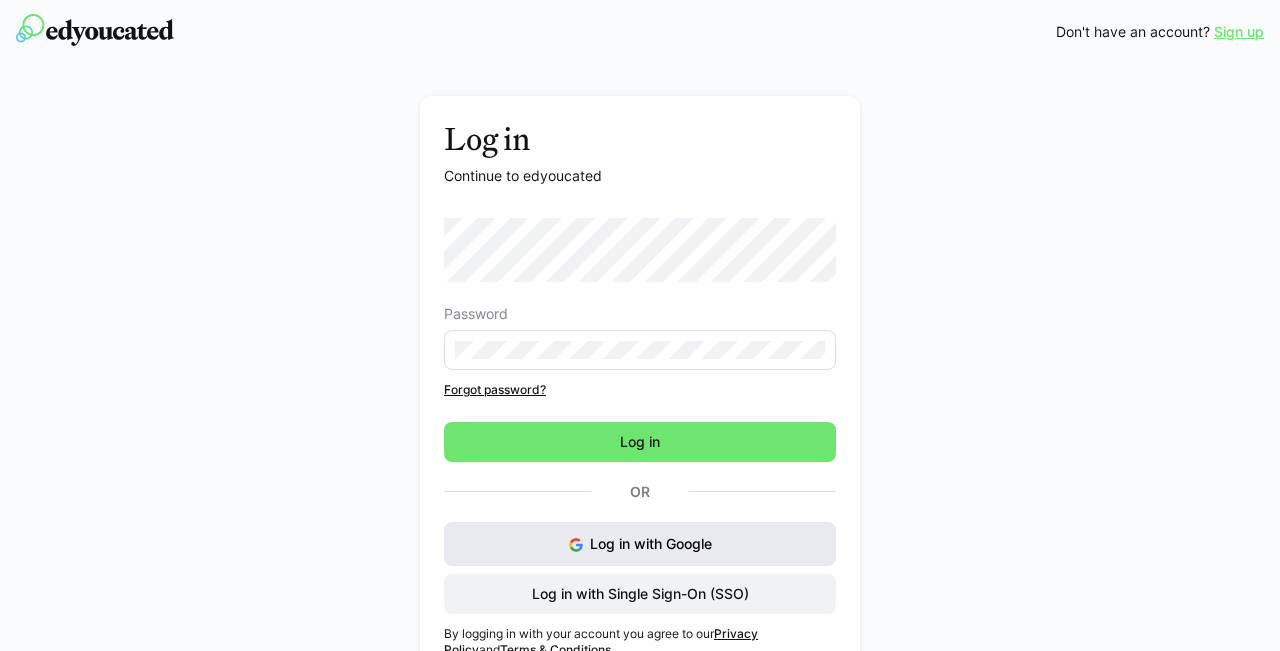 click on "Log in with Google" 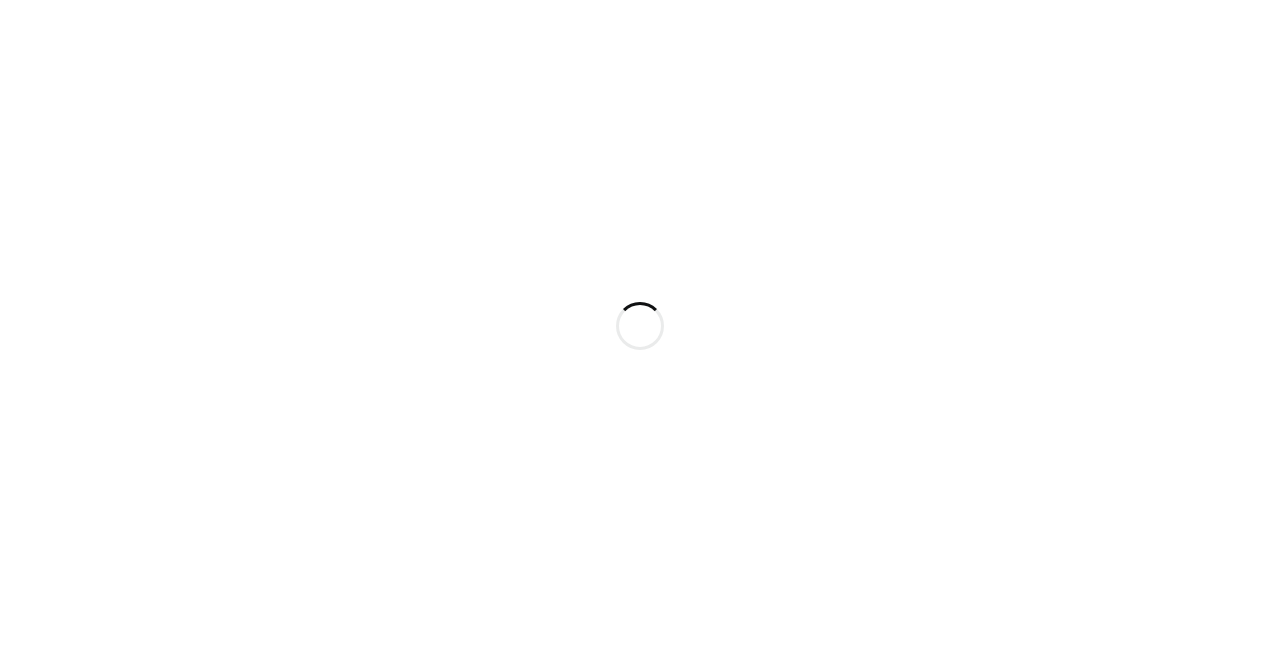 scroll, scrollTop: 0, scrollLeft: 0, axis: both 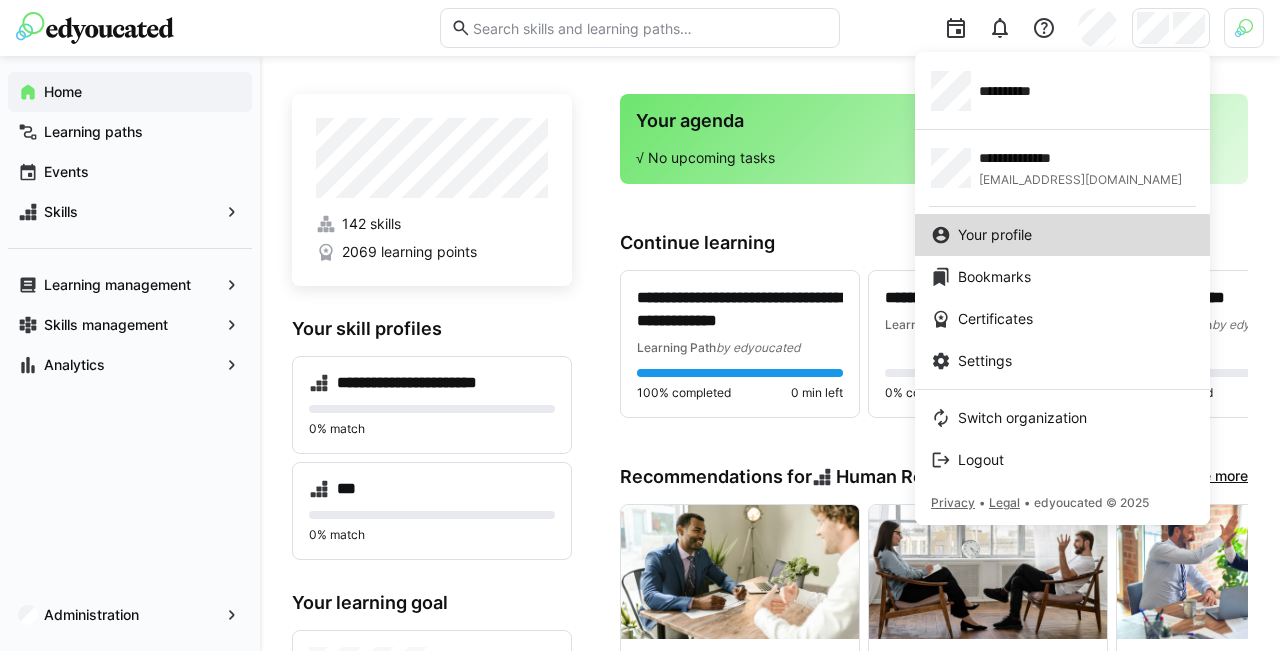 click on "Your profile" at bounding box center [995, 235] 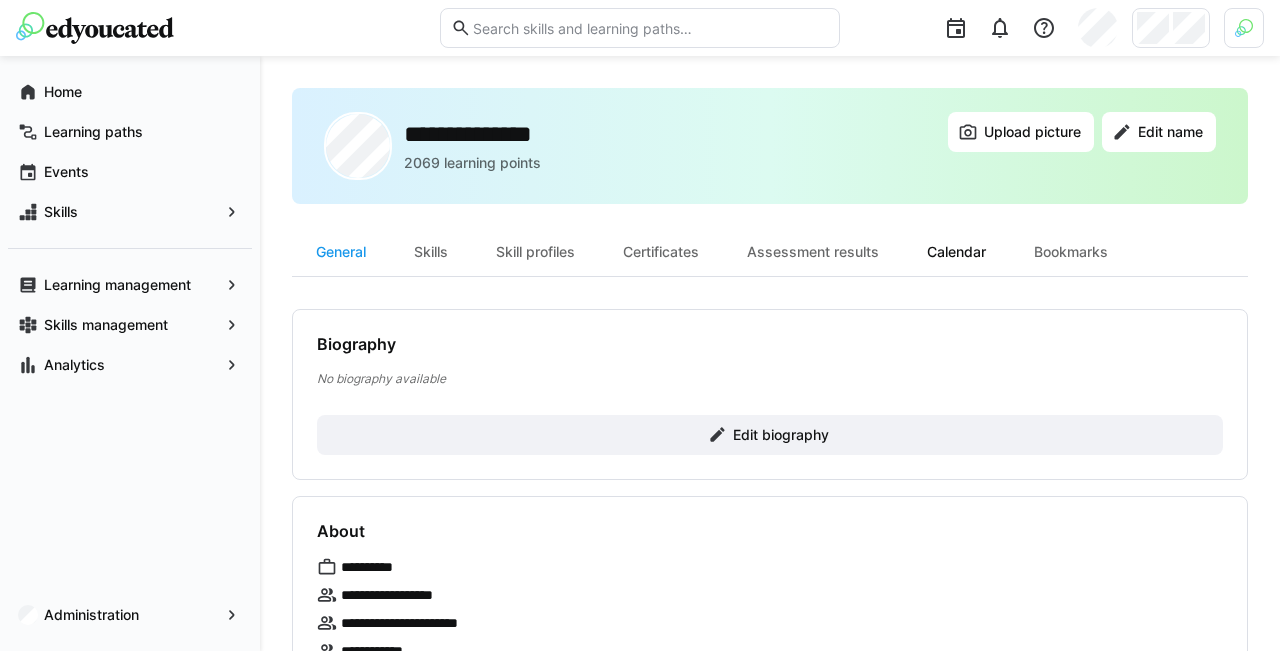 click on "Calendar" 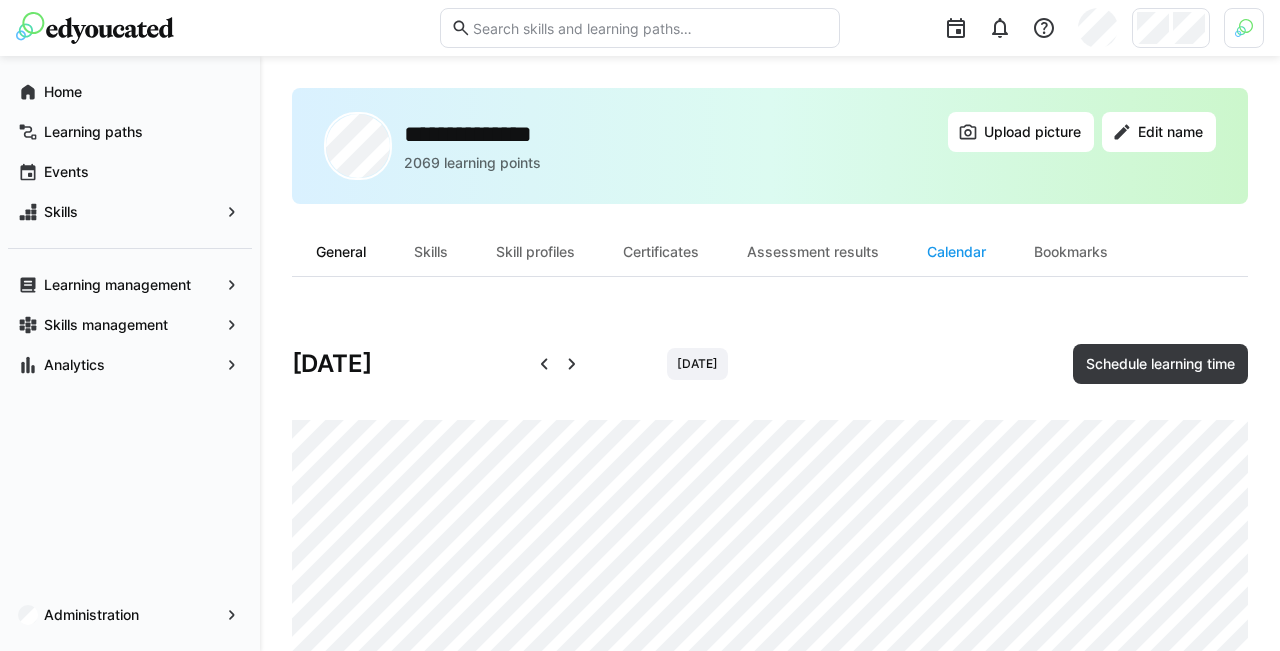 click on "General" 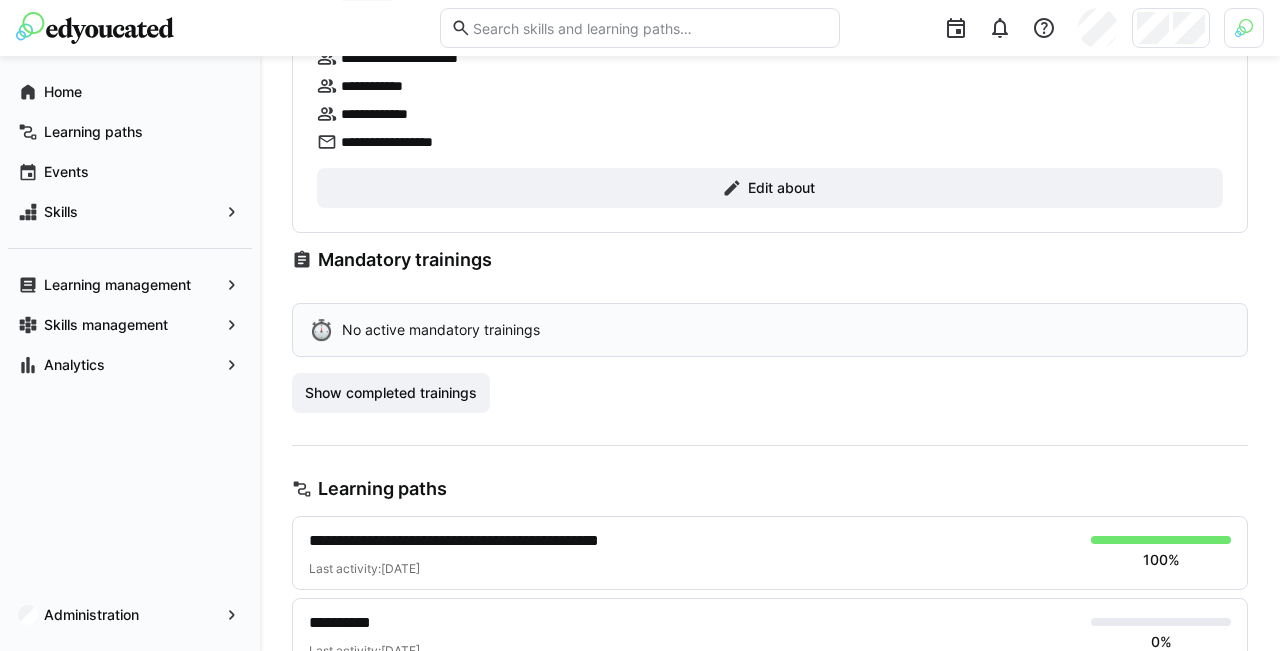 scroll, scrollTop: 402, scrollLeft: 0, axis: vertical 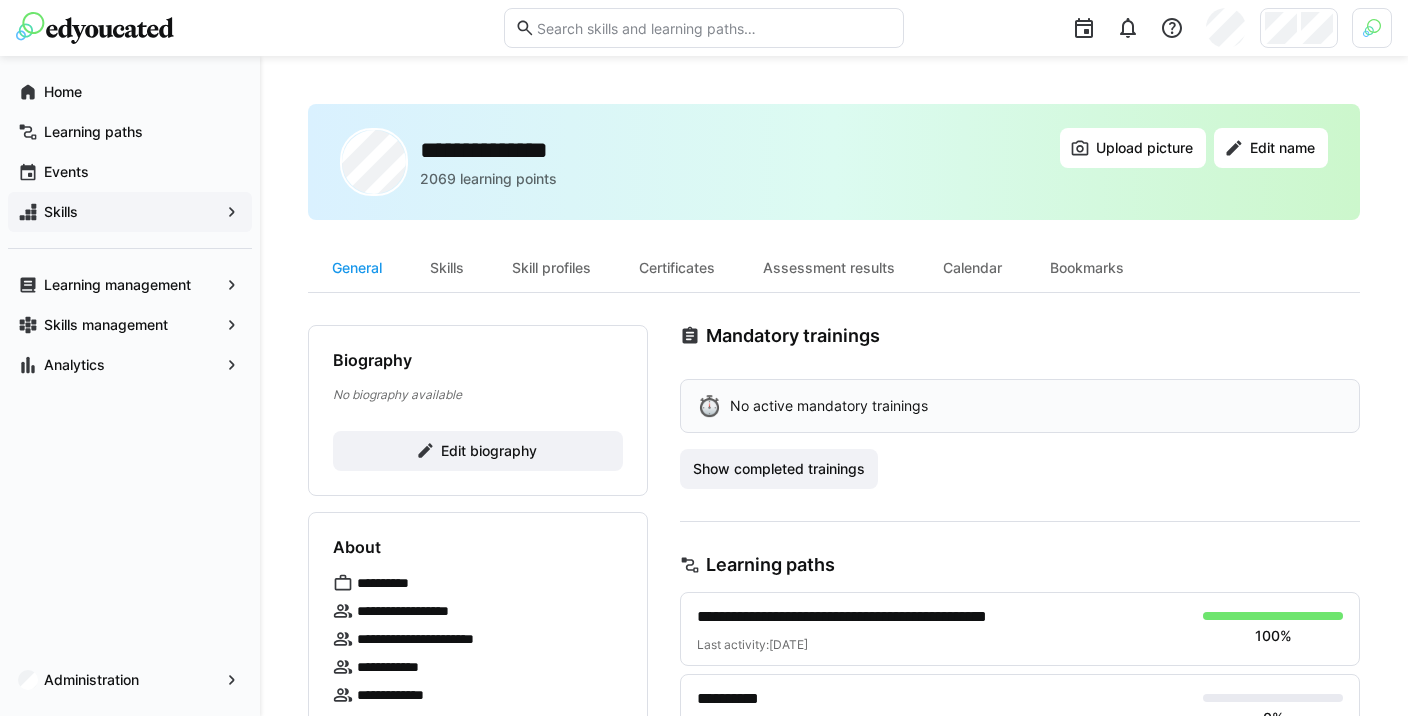 click on "Skills" 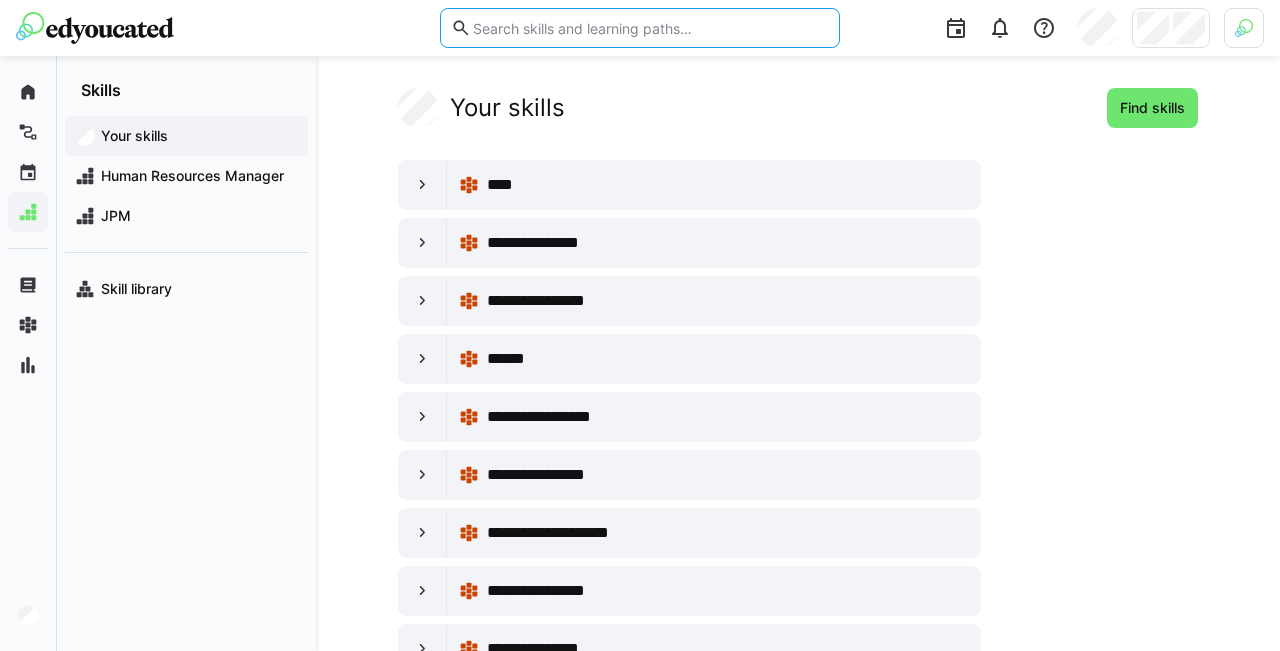 click 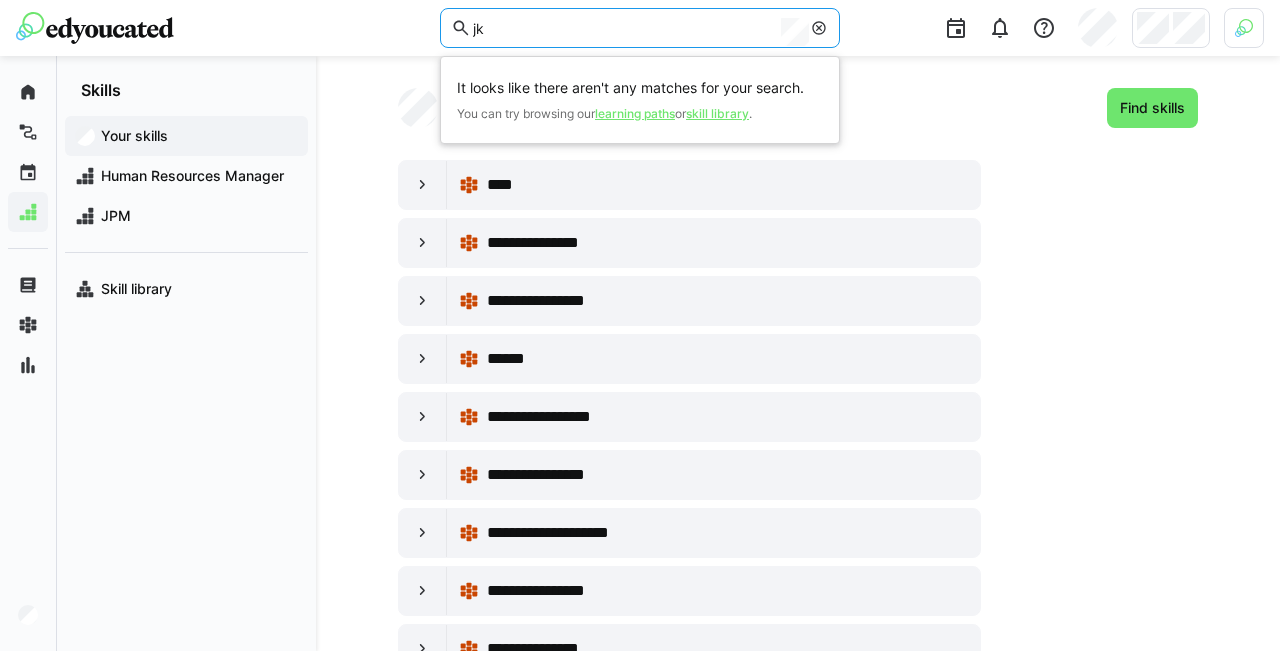 type on "j" 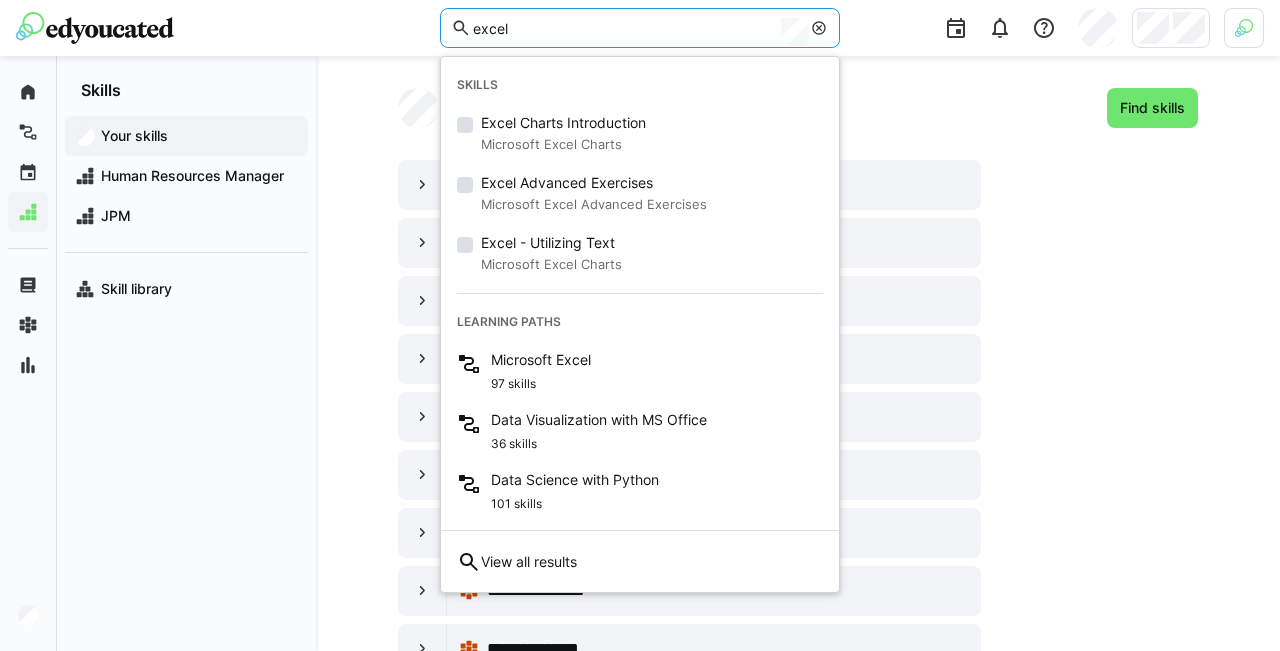 type on "excel" 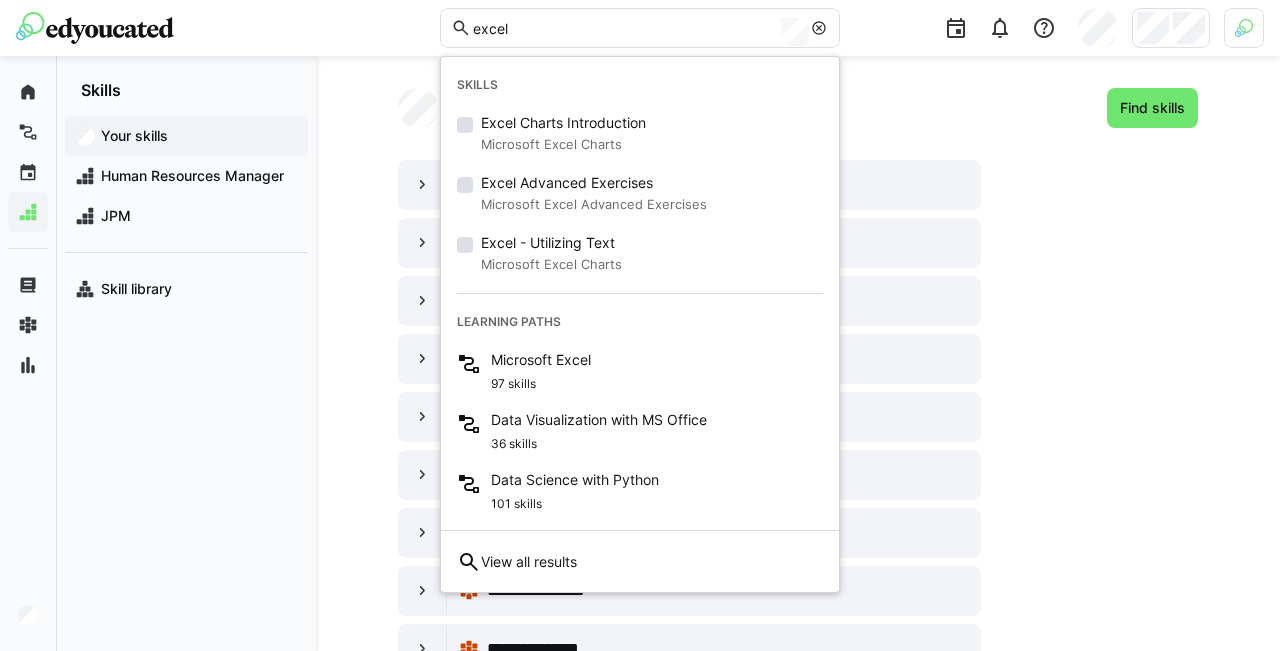 click on "excel" 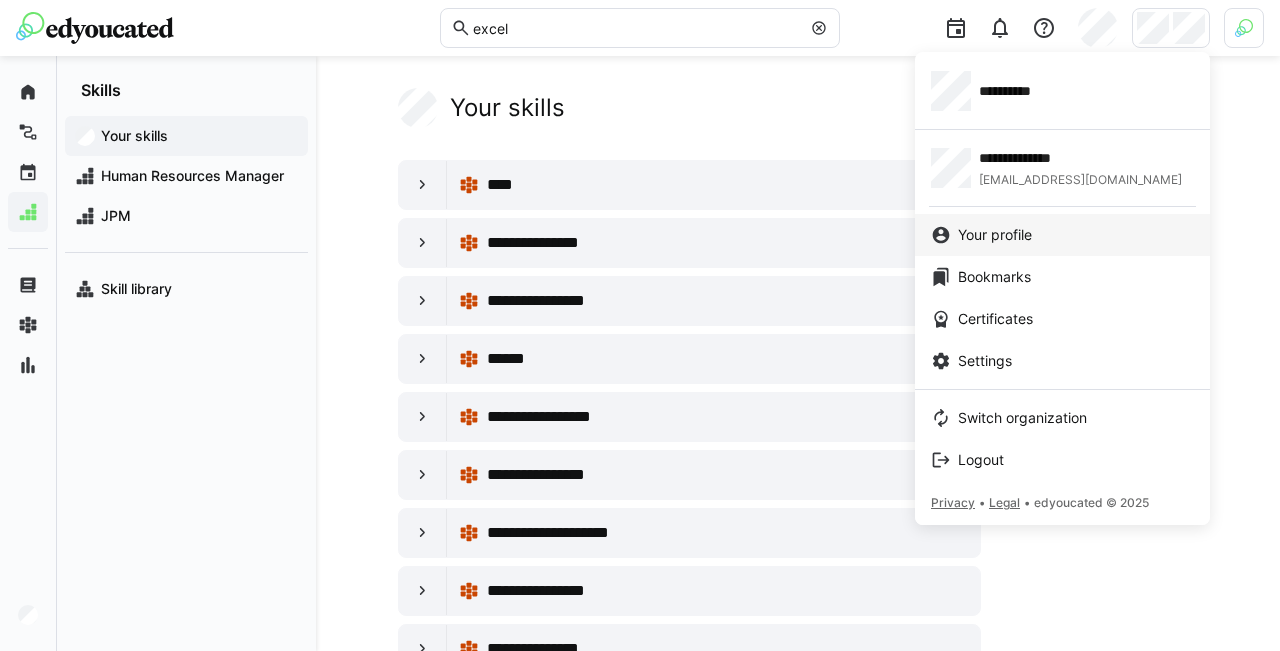 click on "Your profile" at bounding box center (1062, 235) 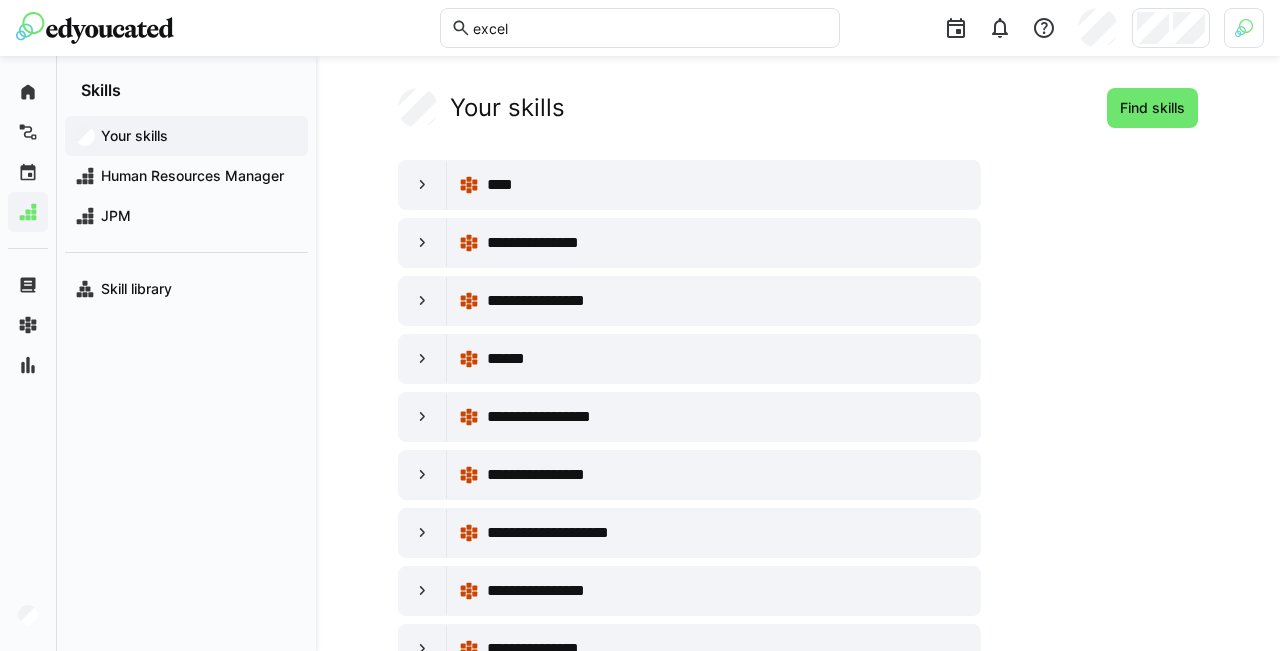 type 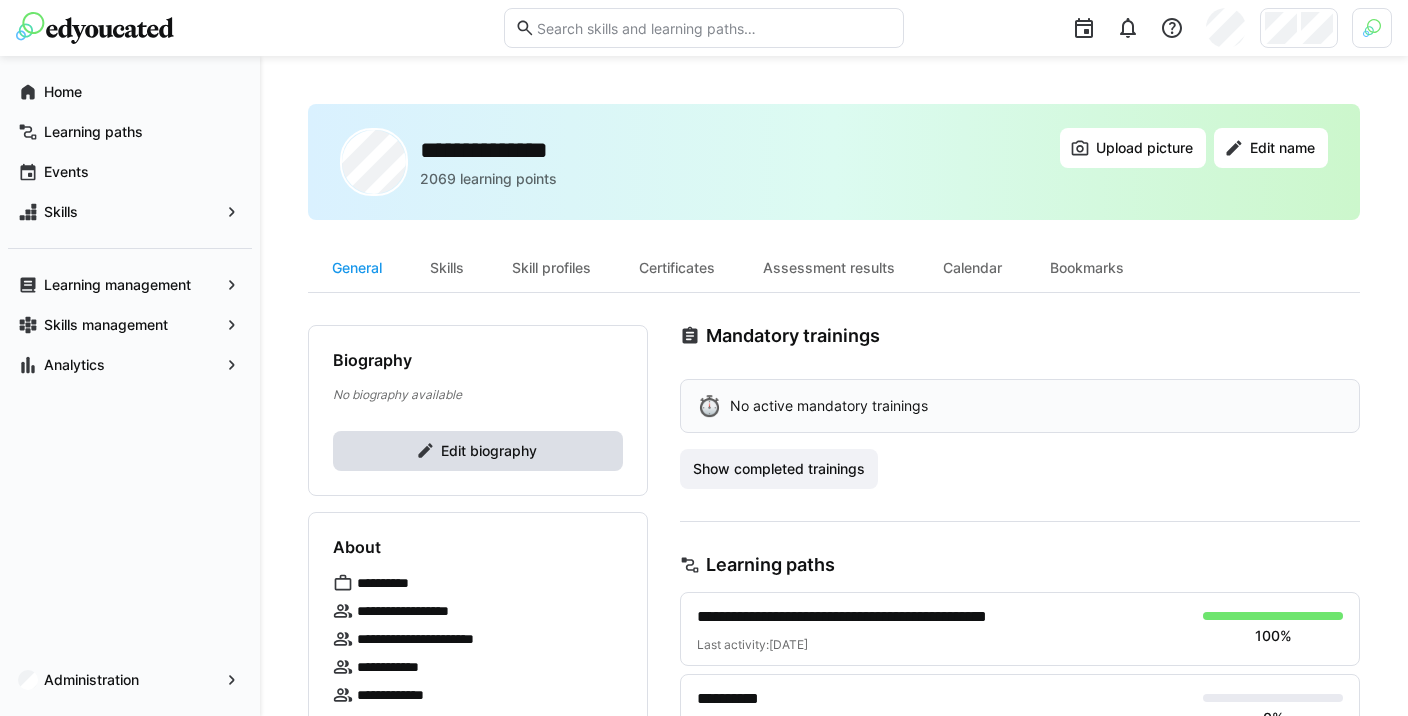 click on "Edit biography" 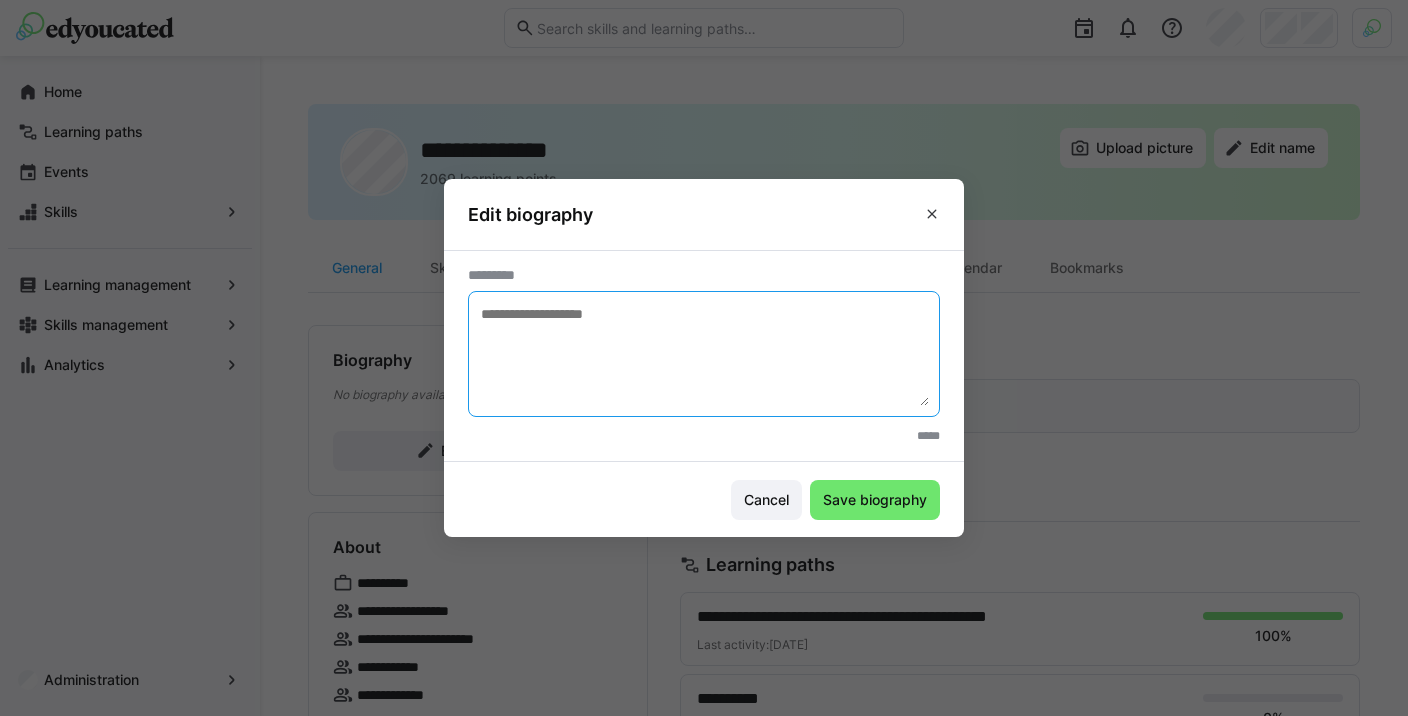 click 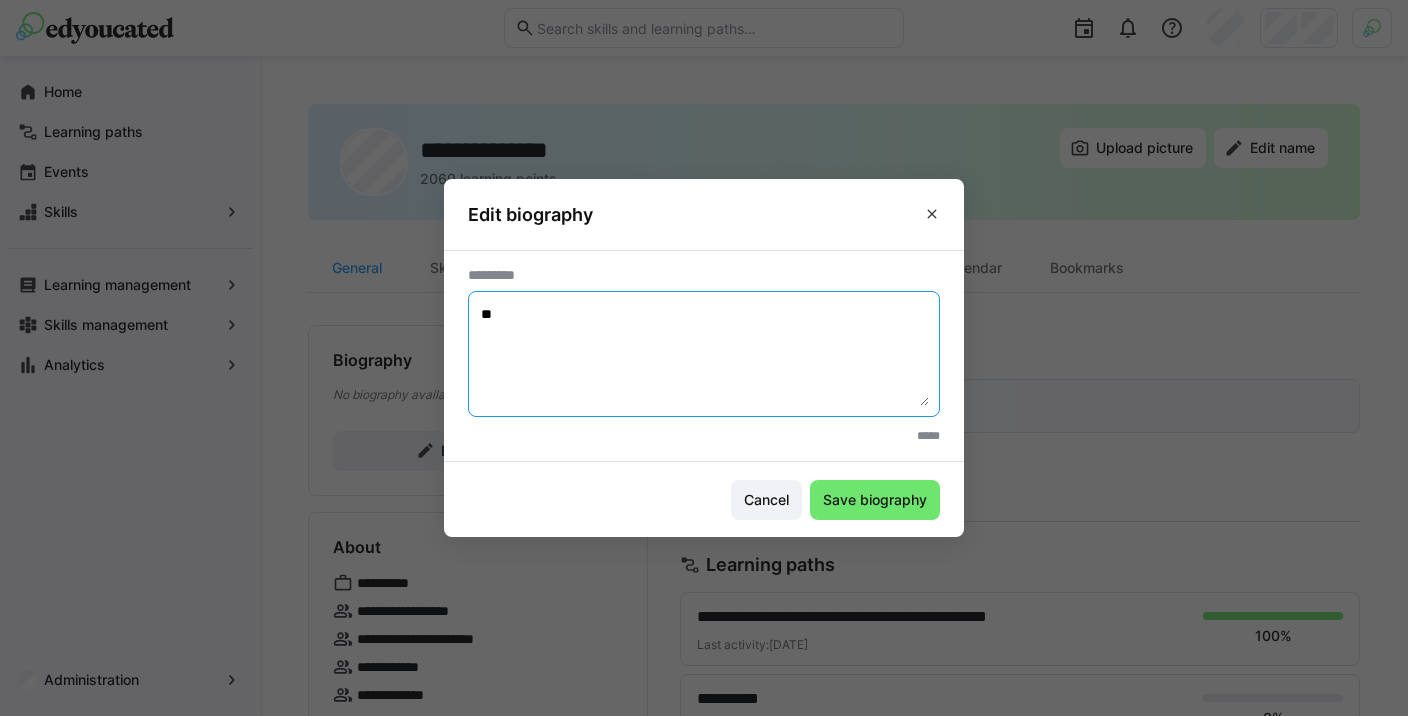 type on "*" 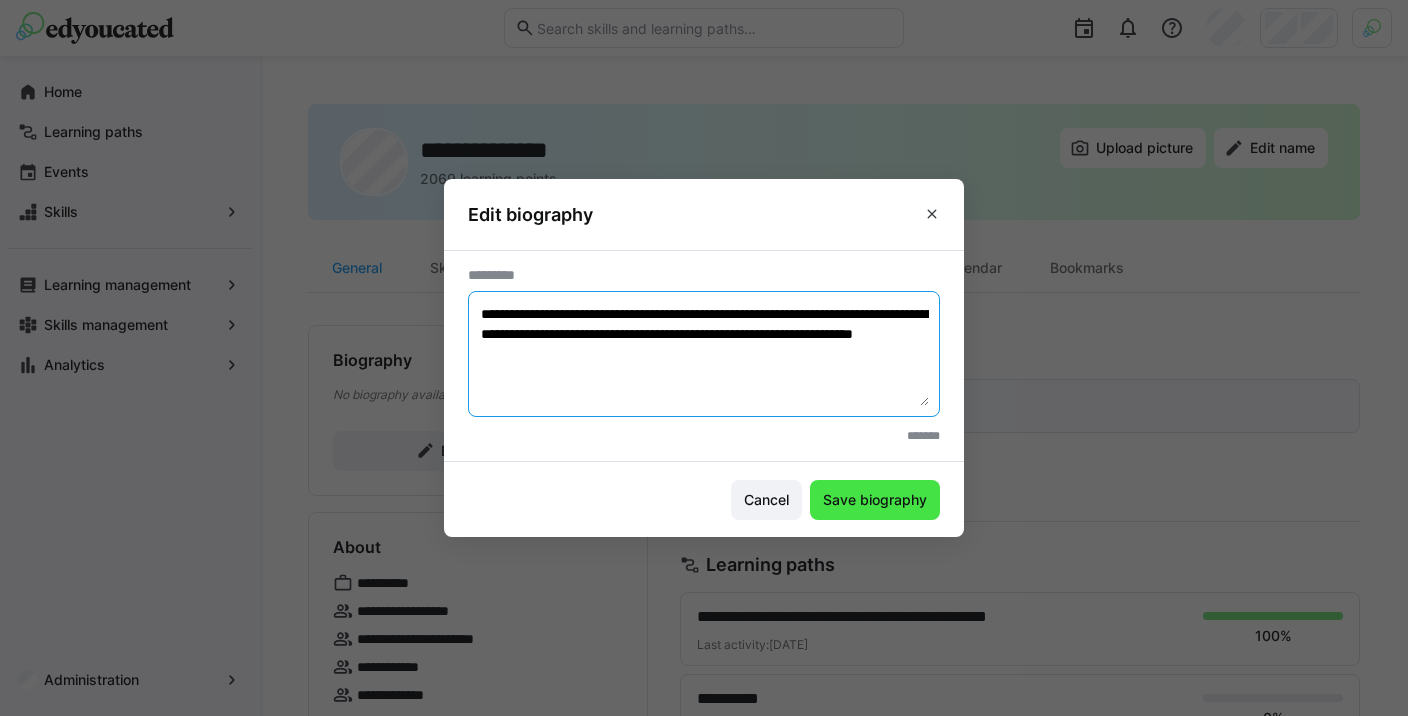 type on "**********" 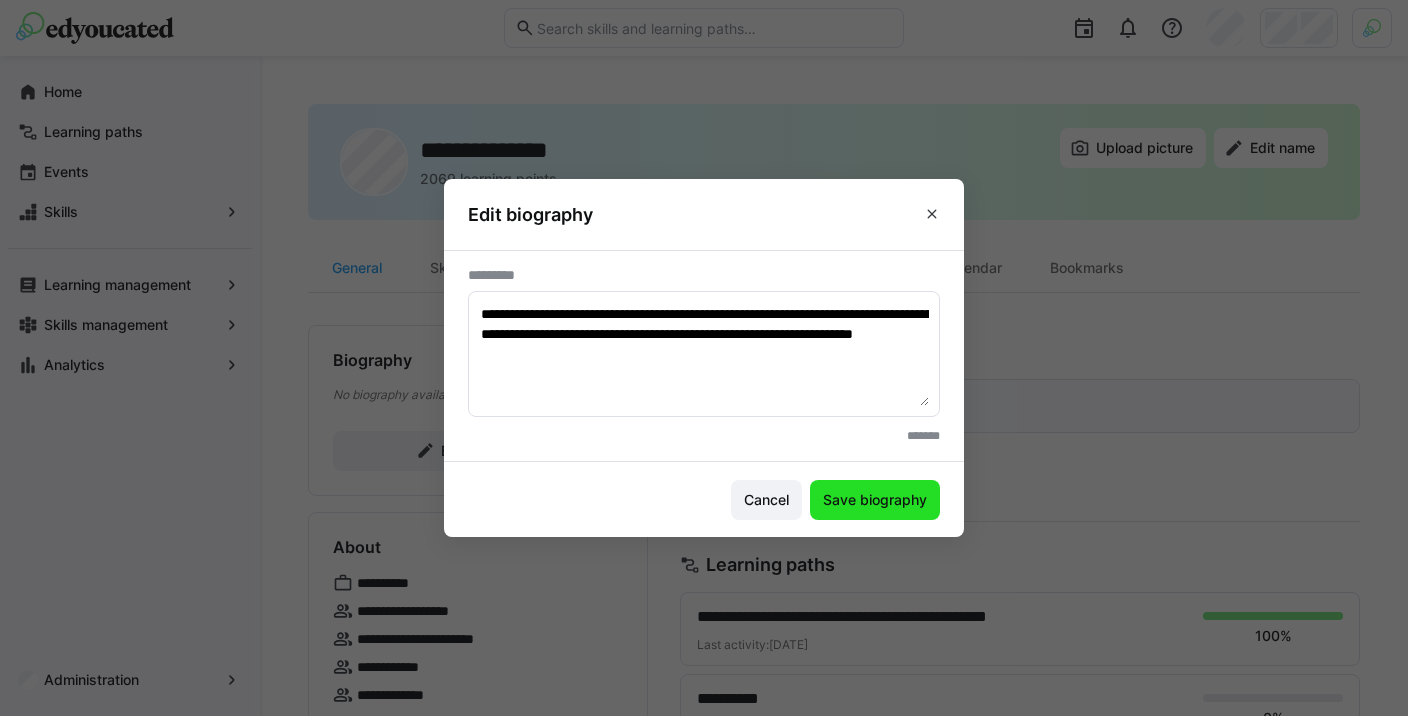 click on "Save biography" 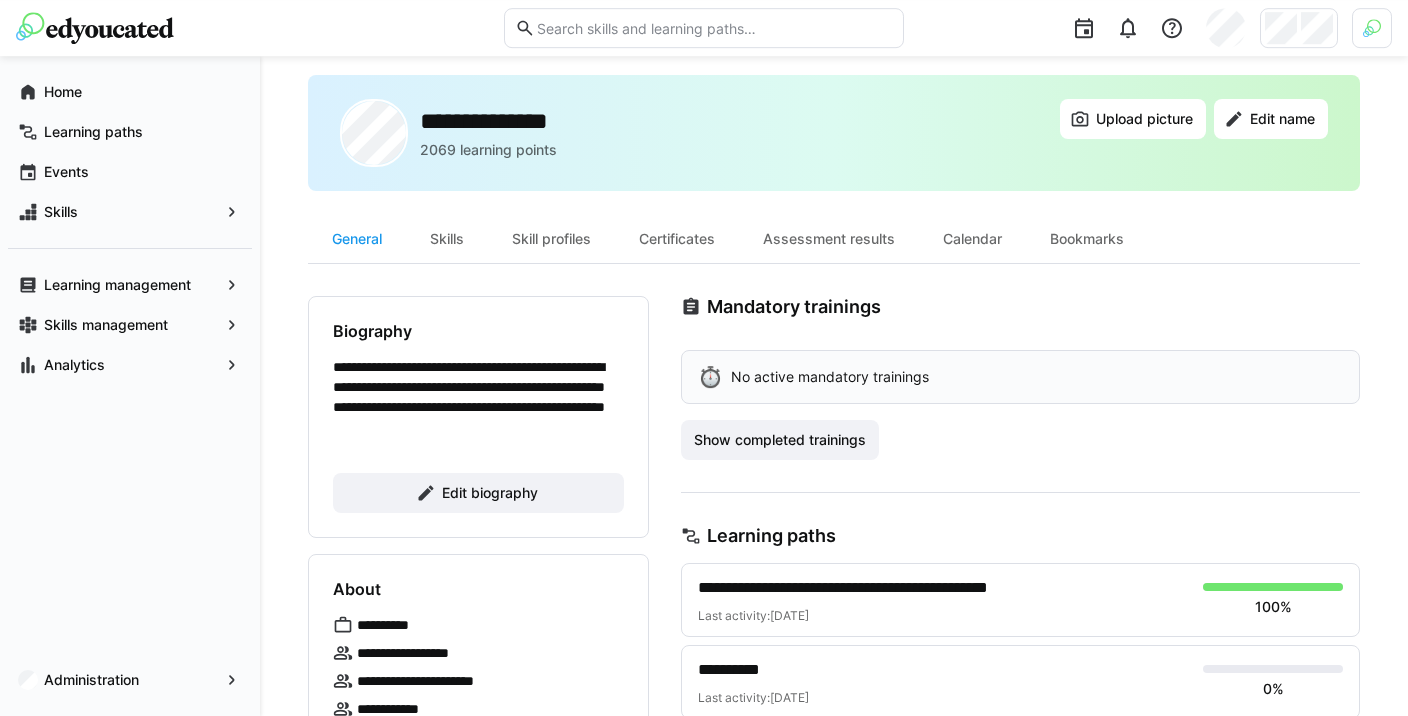 scroll, scrollTop: 0, scrollLeft: 0, axis: both 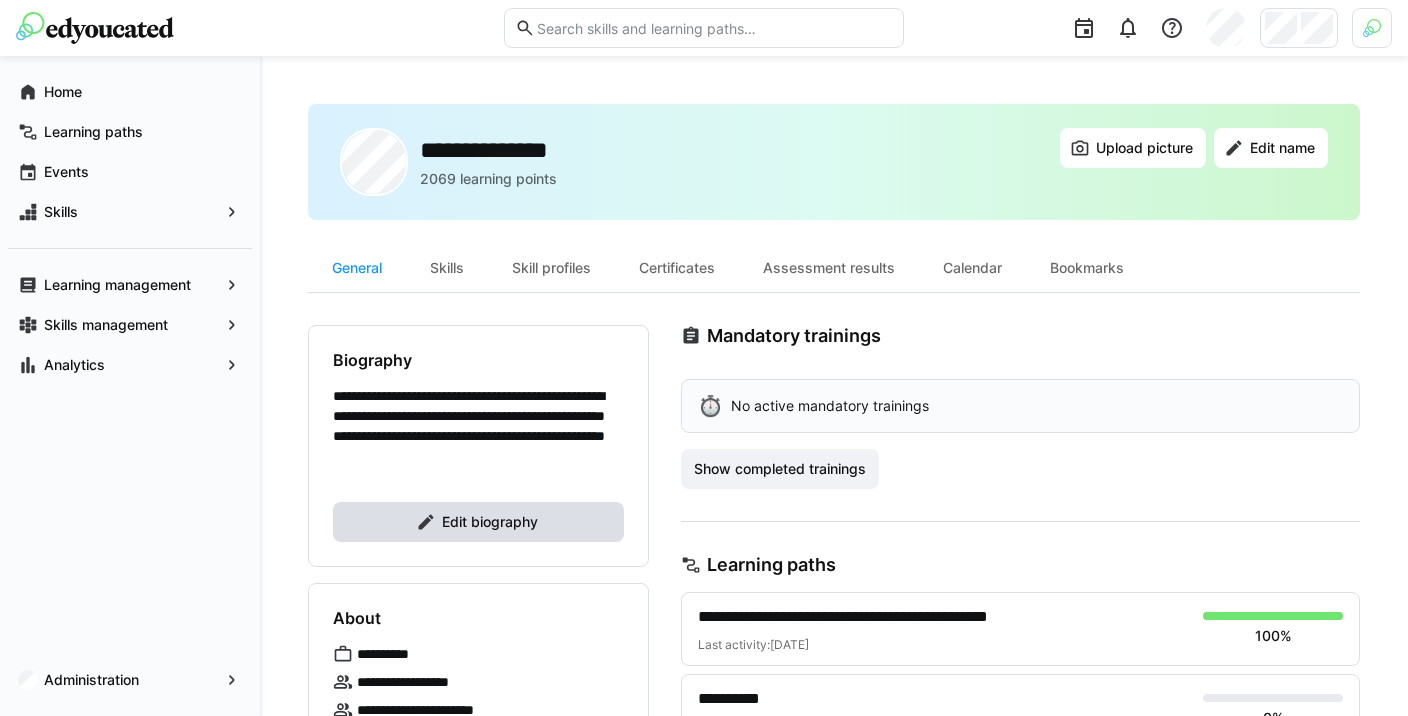 click on "Edit biography" 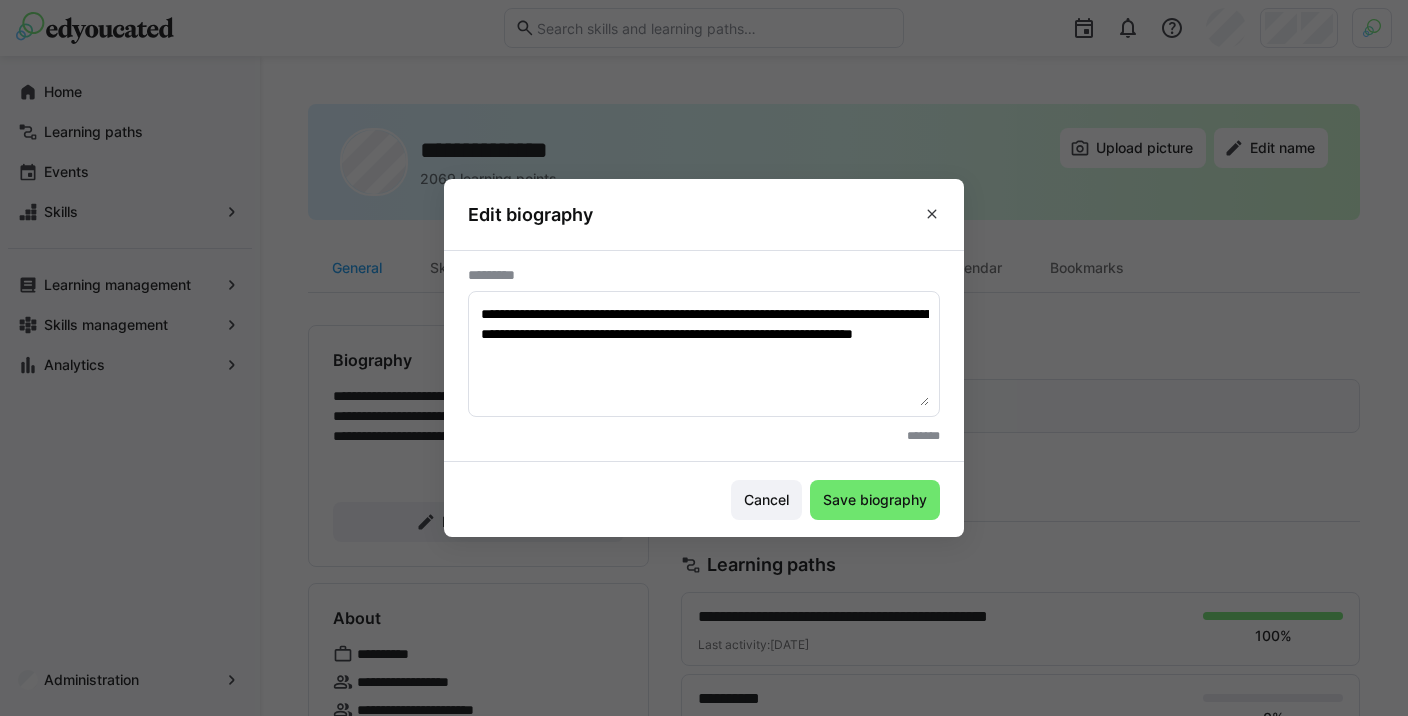 click on "**********" 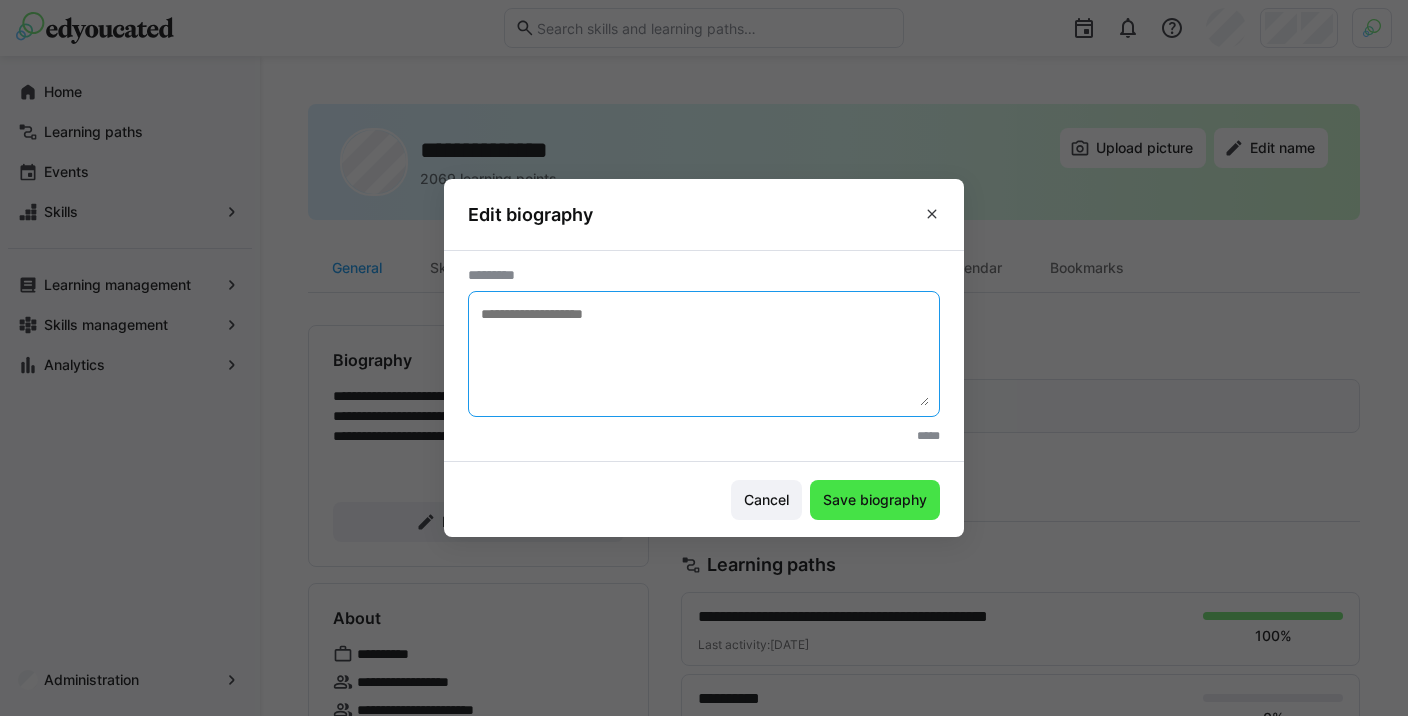 type 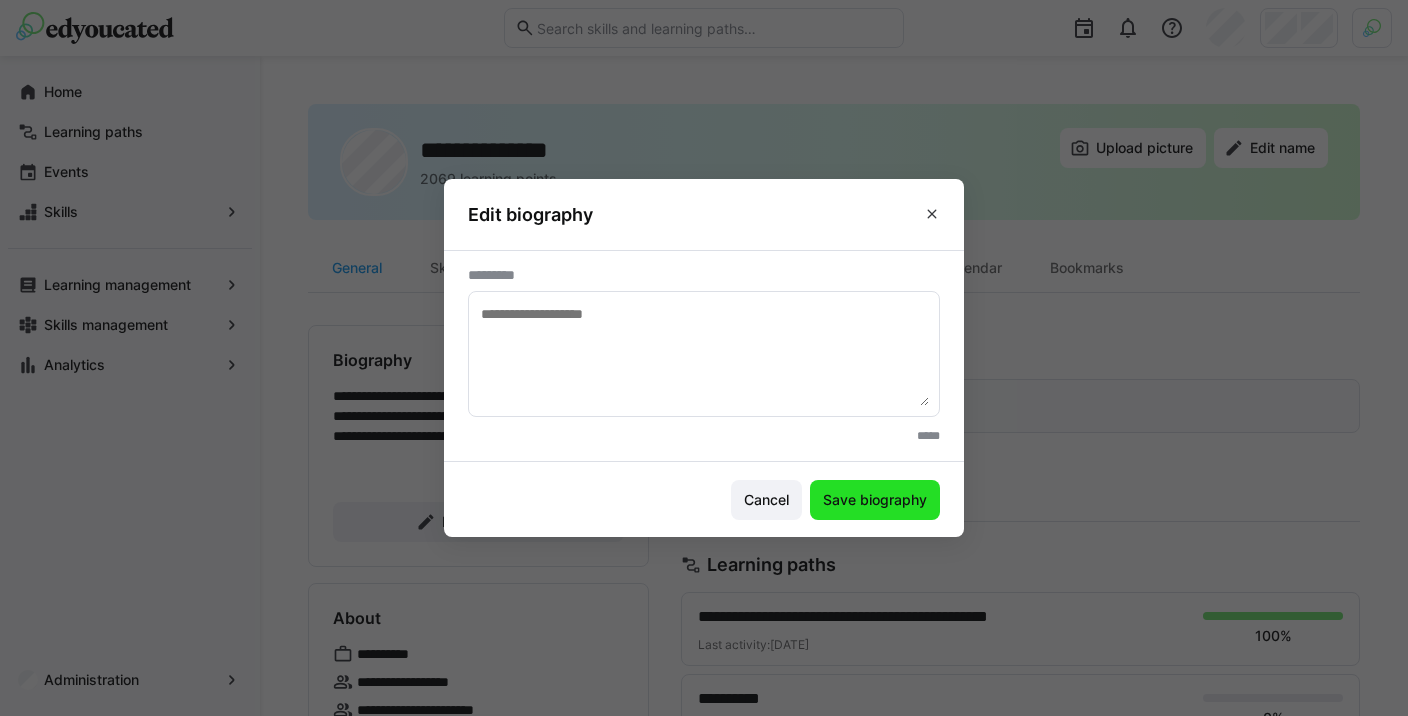 click on "Save biography" 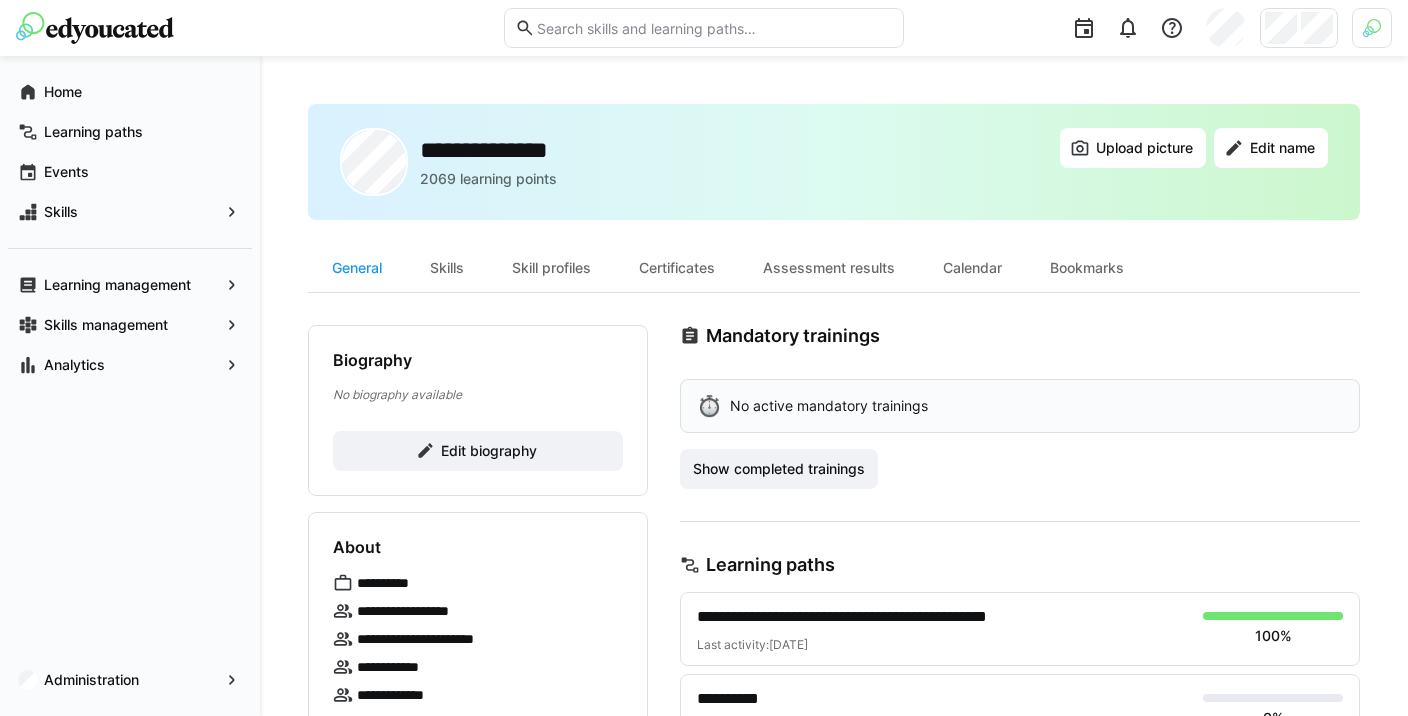 click on "No biography available" 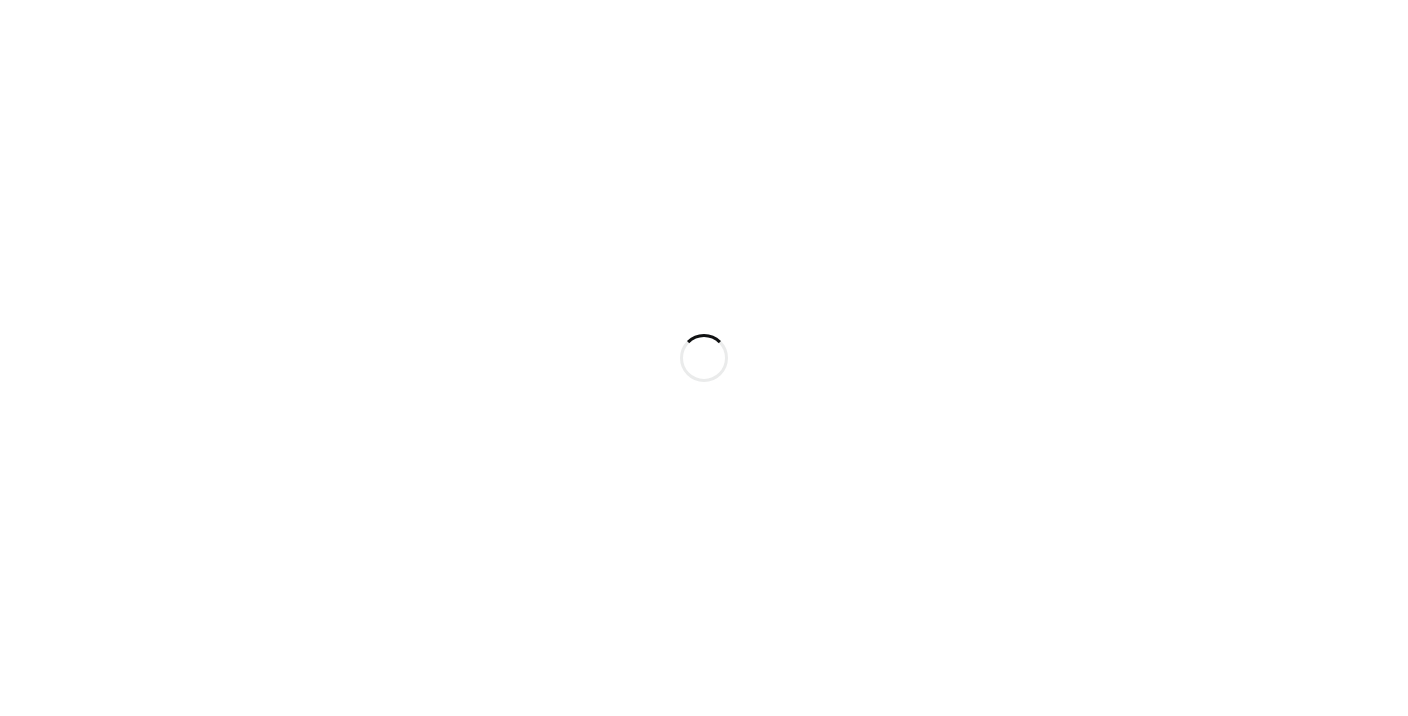 scroll, scrollTop: 0, scrollLeft: 0, axis: both 